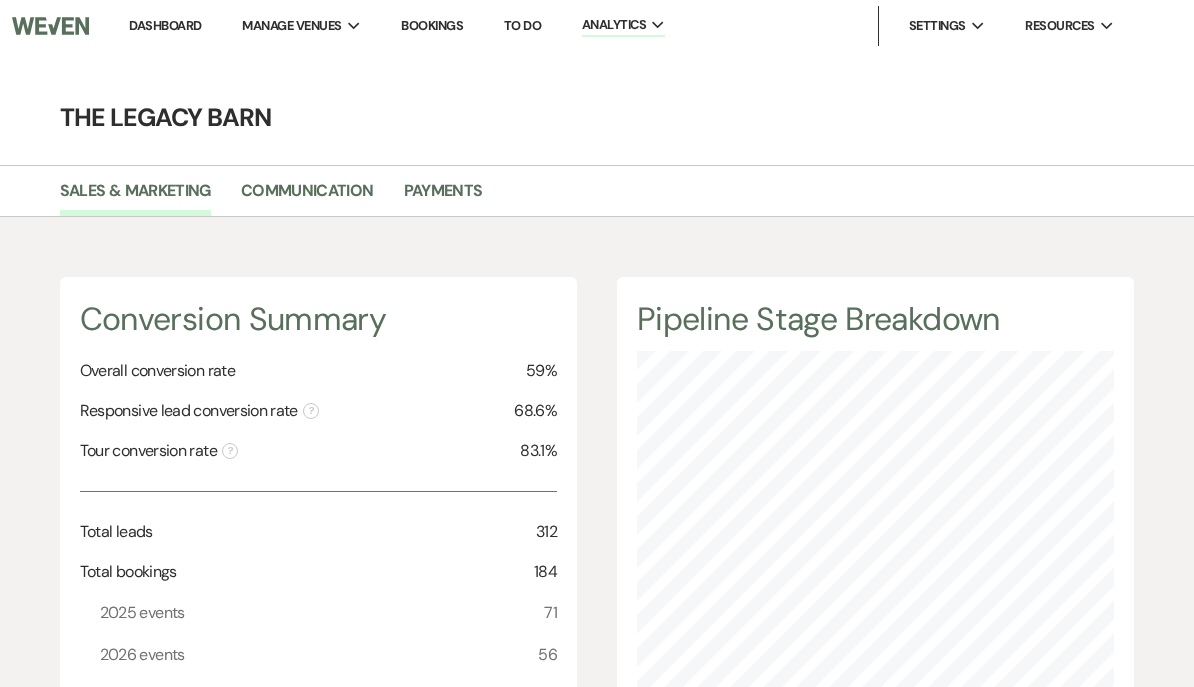 scroll, scrollTop: 404, scrollLeft: 0, axis: vertical 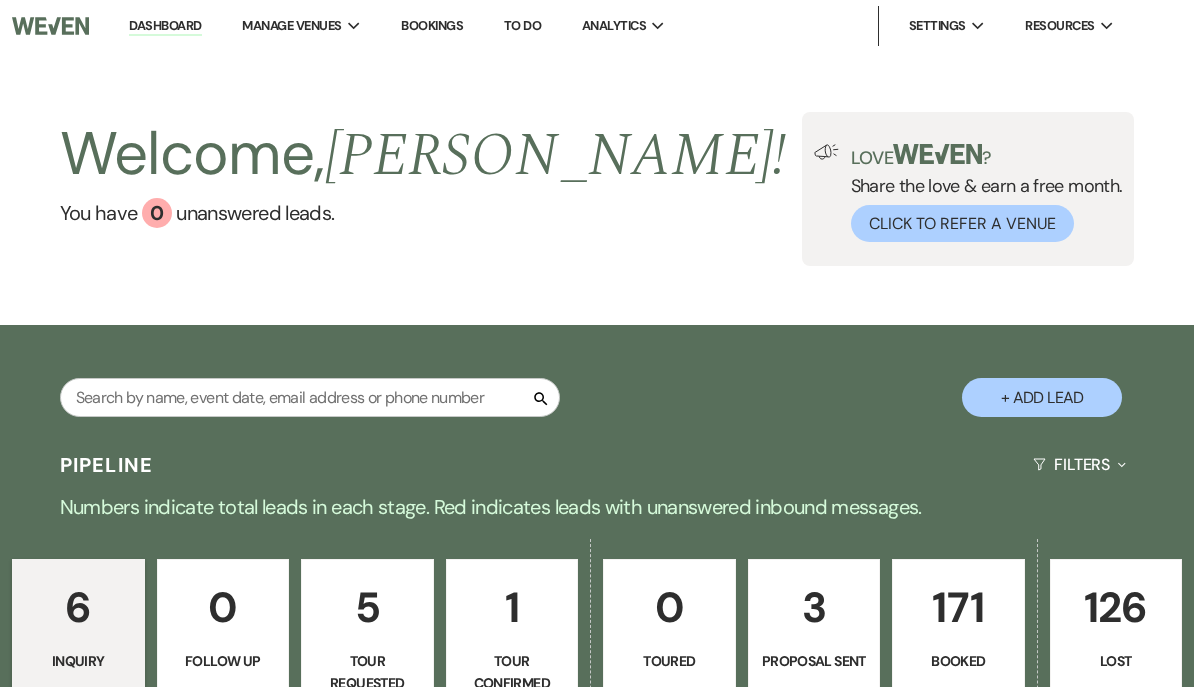 click on "3" at bounding box center (814, 607) 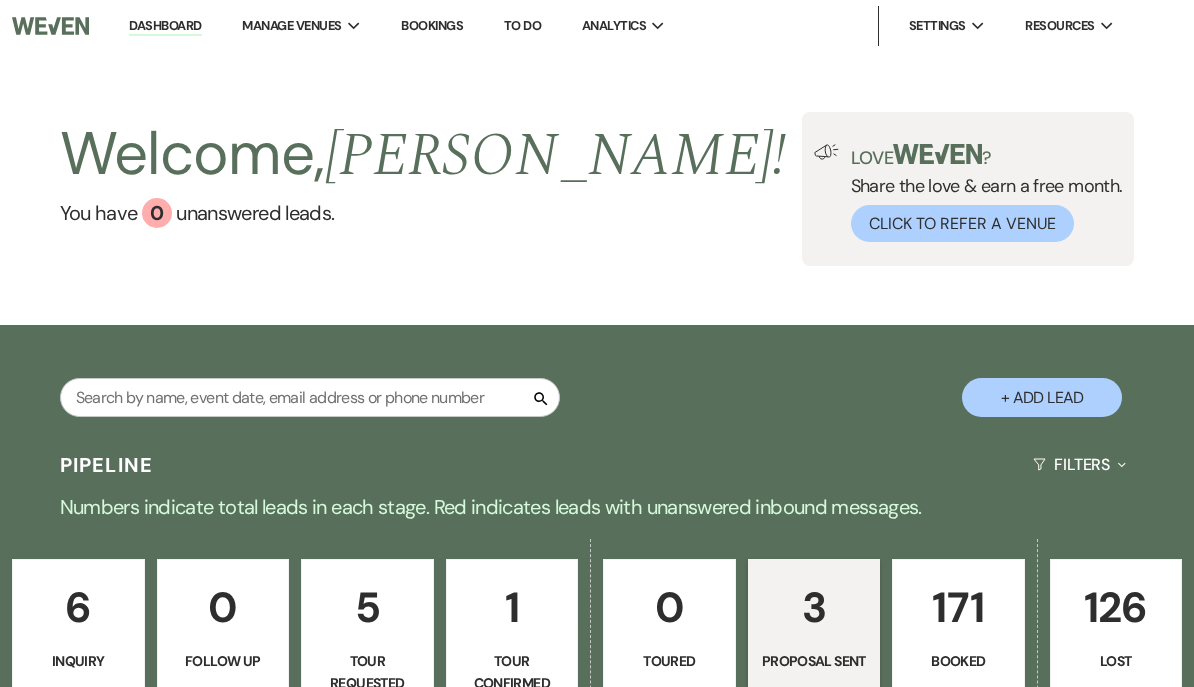 select on "6" 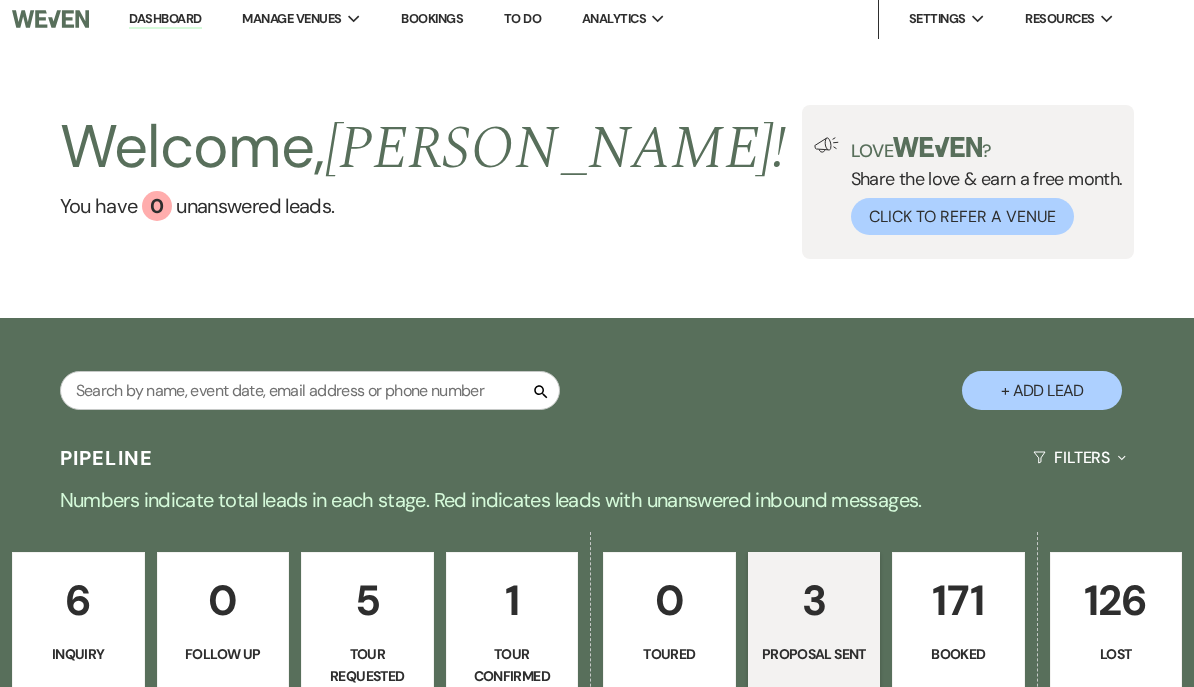 scroll, scrollTop: 0, scrollLeft: 0, axis: both 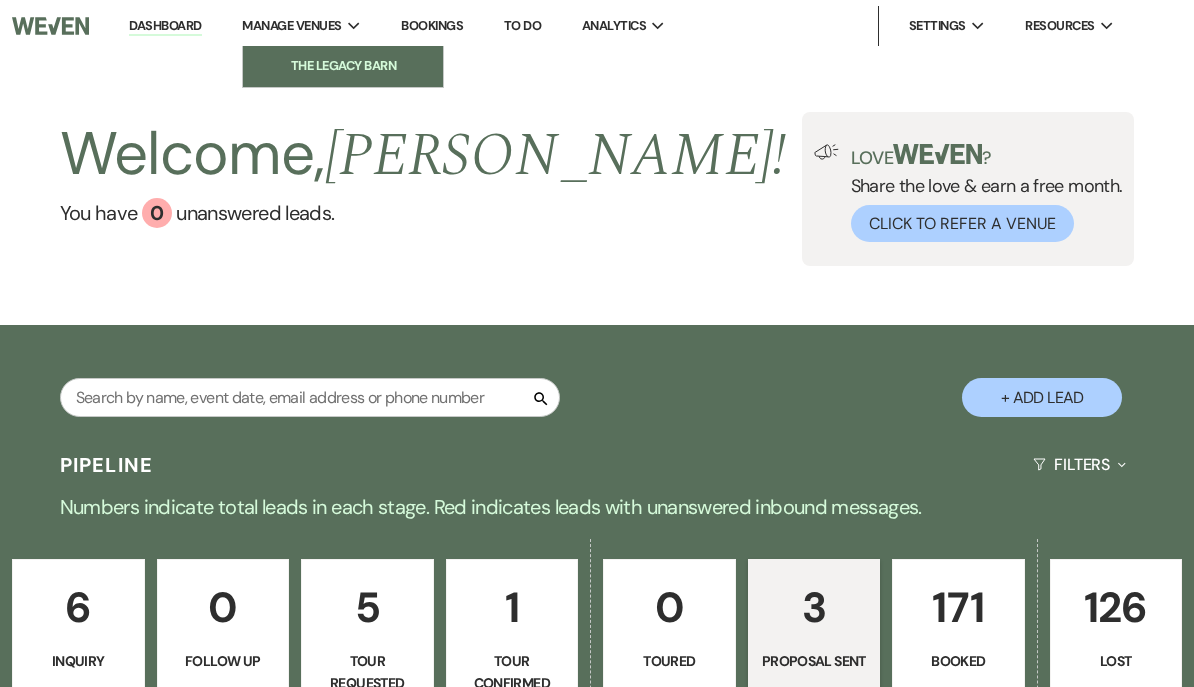 click on "The Legacy Barn" at bounding box center [343, 66] 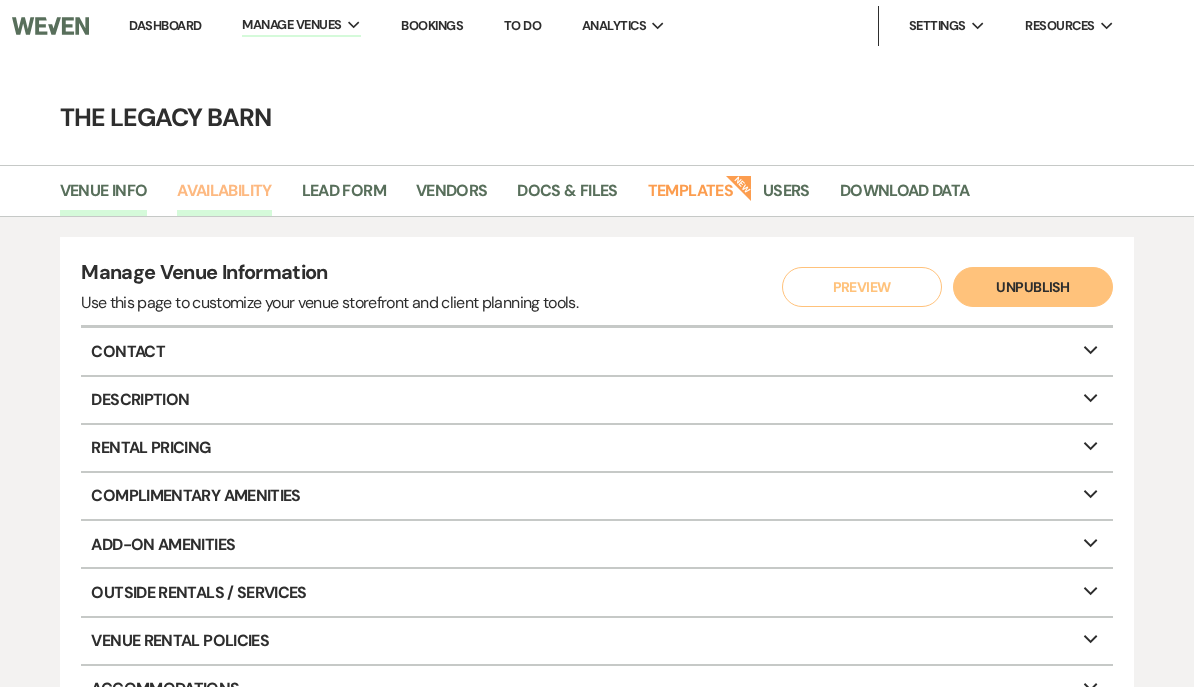 click on "Availability" at bounding box center (224, 197) 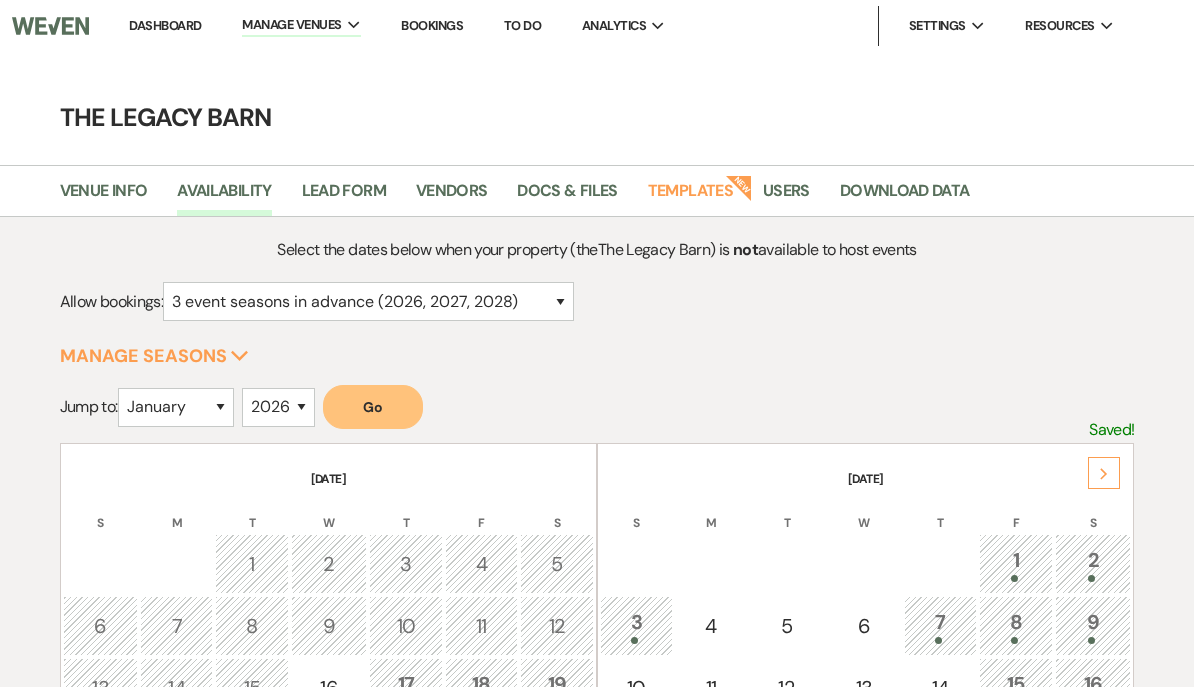 click on "[DATE]" at bounding box center (865, 467) 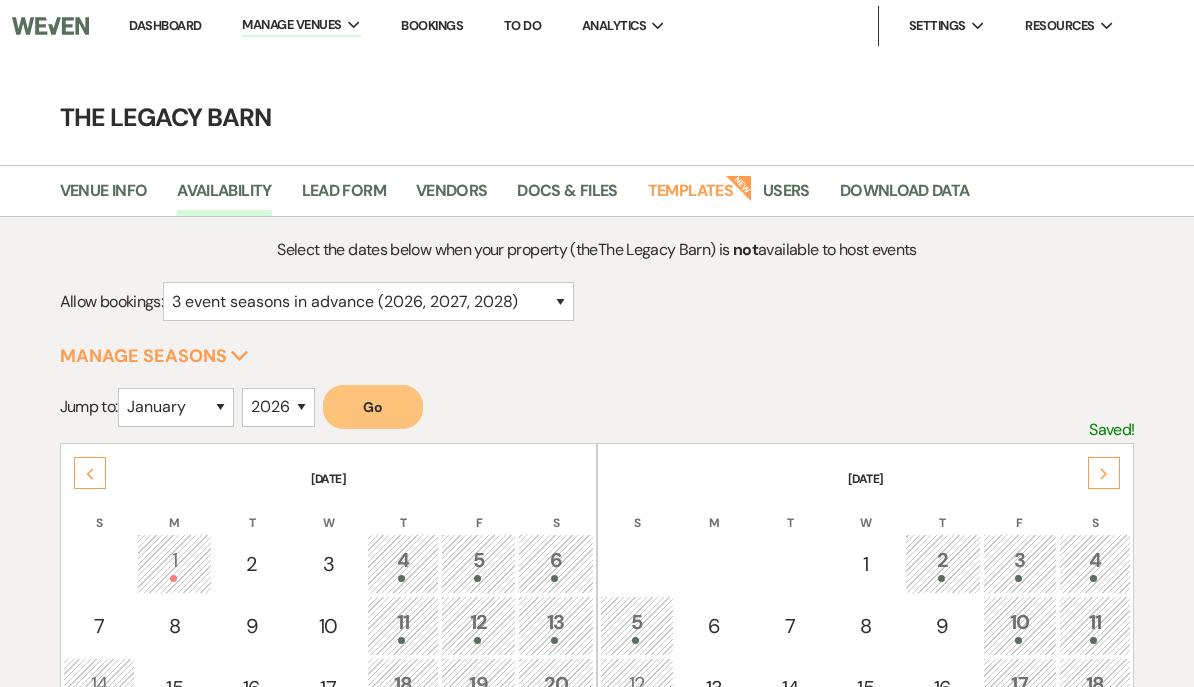 click on "Next" 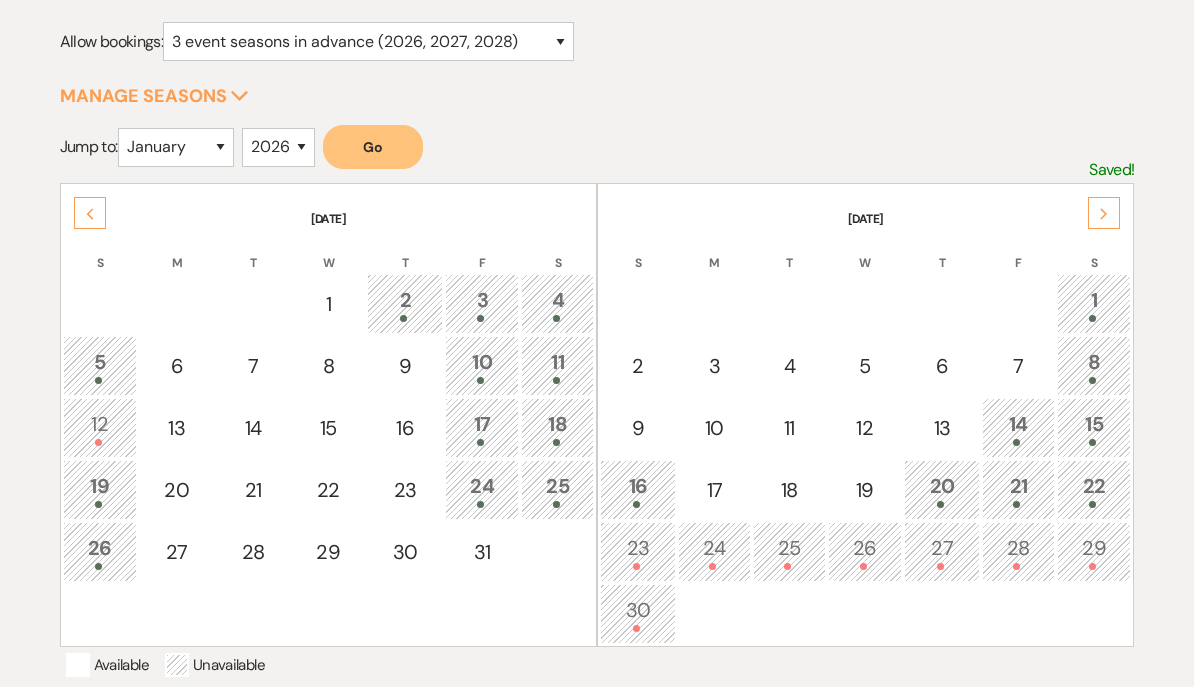 scroll, scrollTop: 258, scrollLeft: 0, axis: vertical 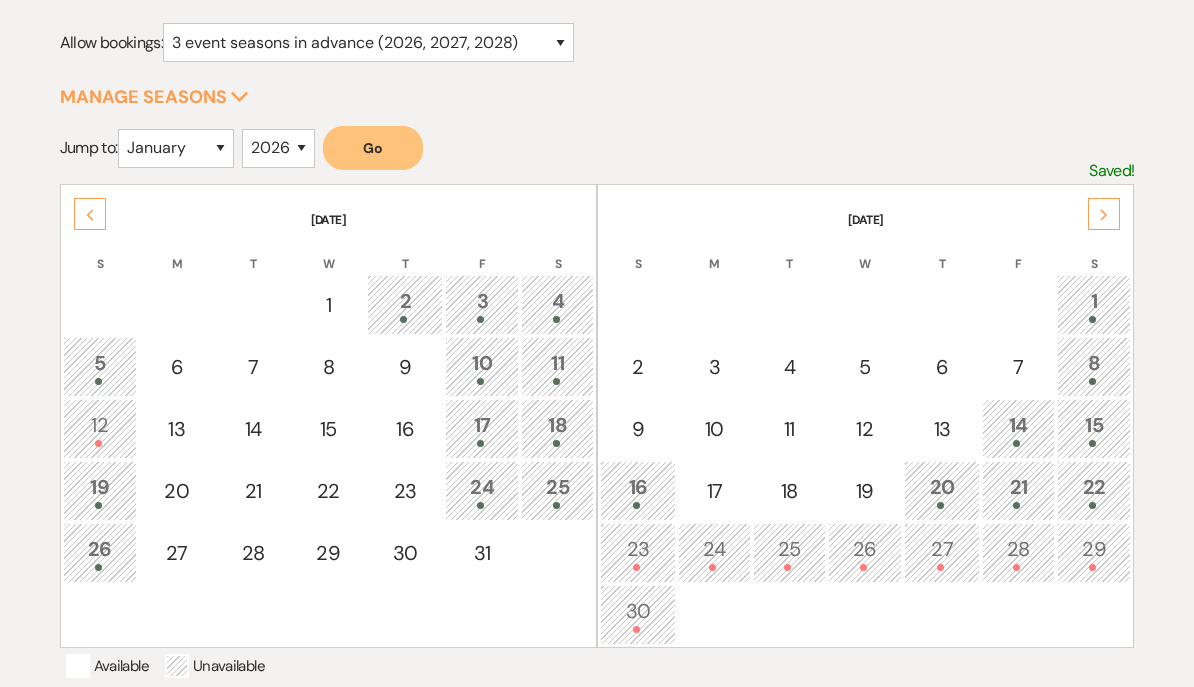 click on "14" at bounding box center [1018, 429] 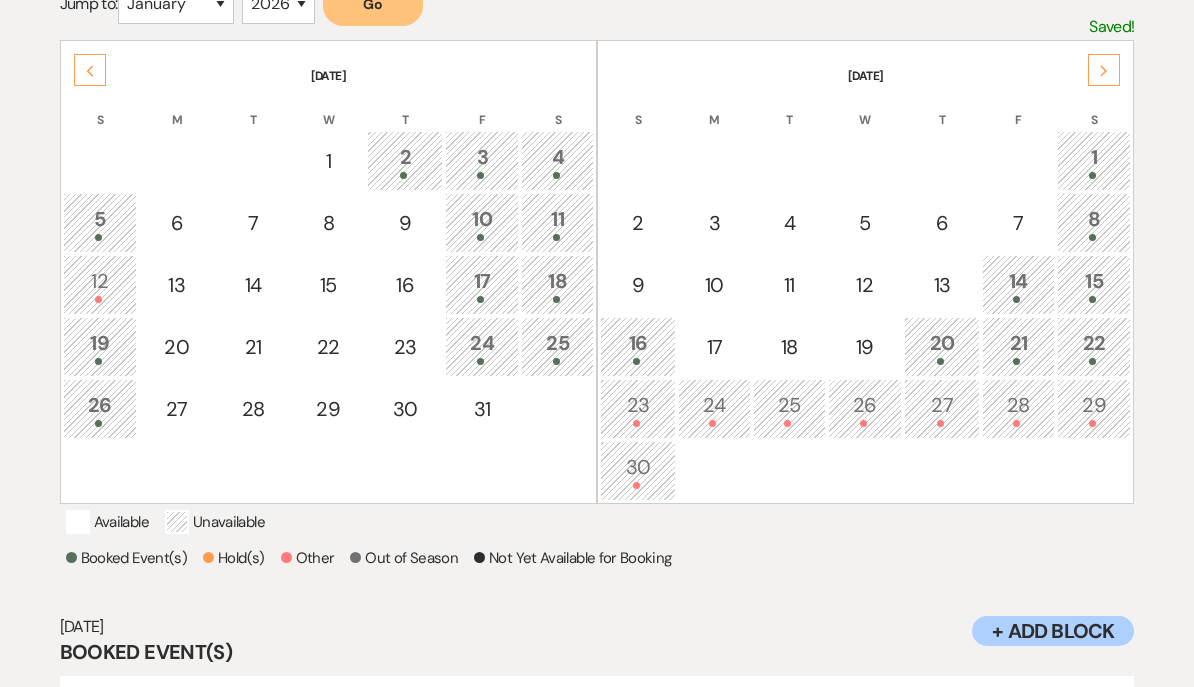 scroll, scrollTop: 437, scrollLeft: 0, axis: vertical 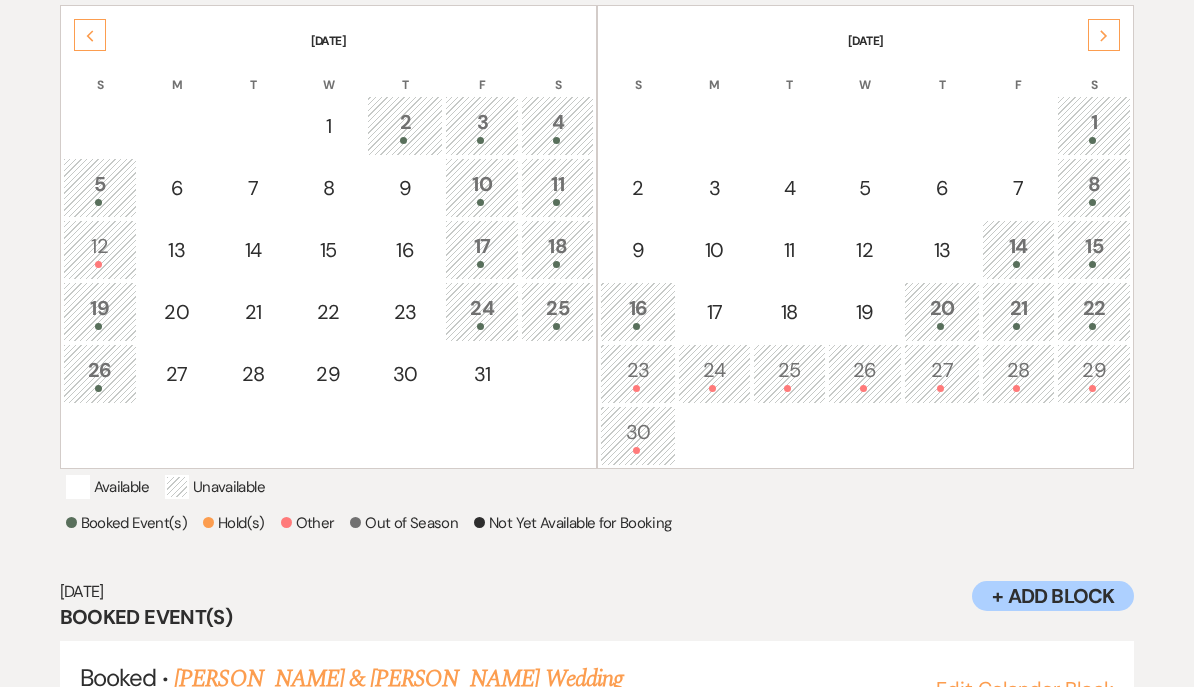 click on "15" at bounding box center (1094, 250) 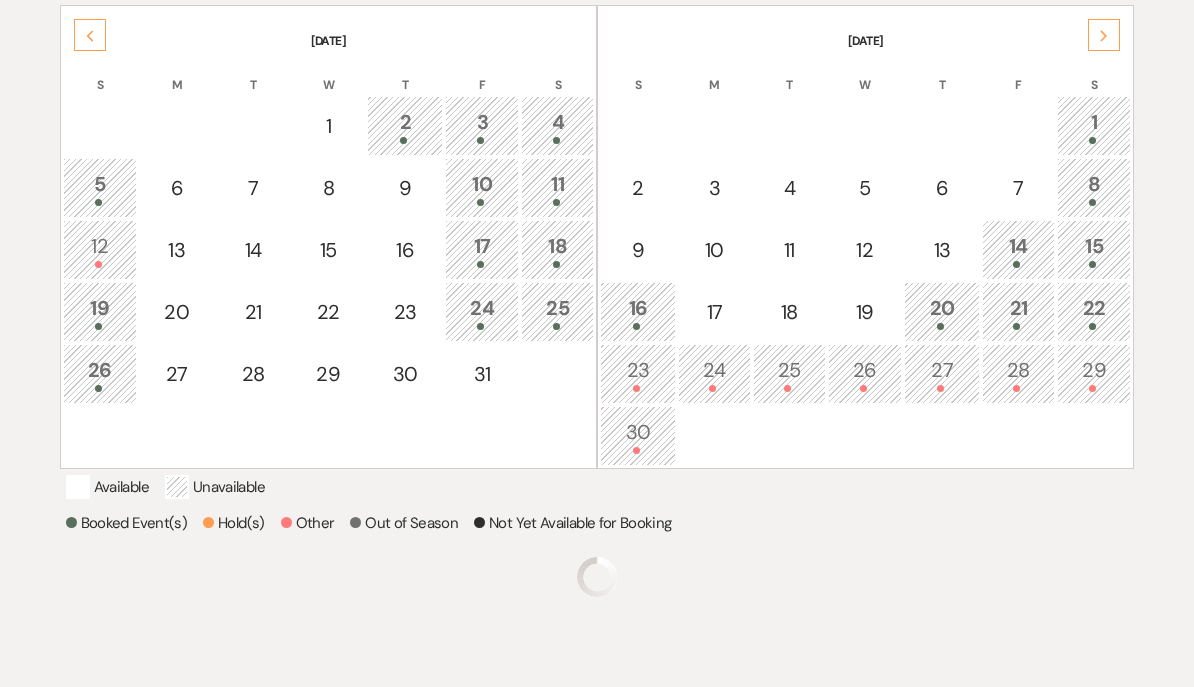 scroll, scrollTop: 438, scrollLeft: 0, axis: vertical 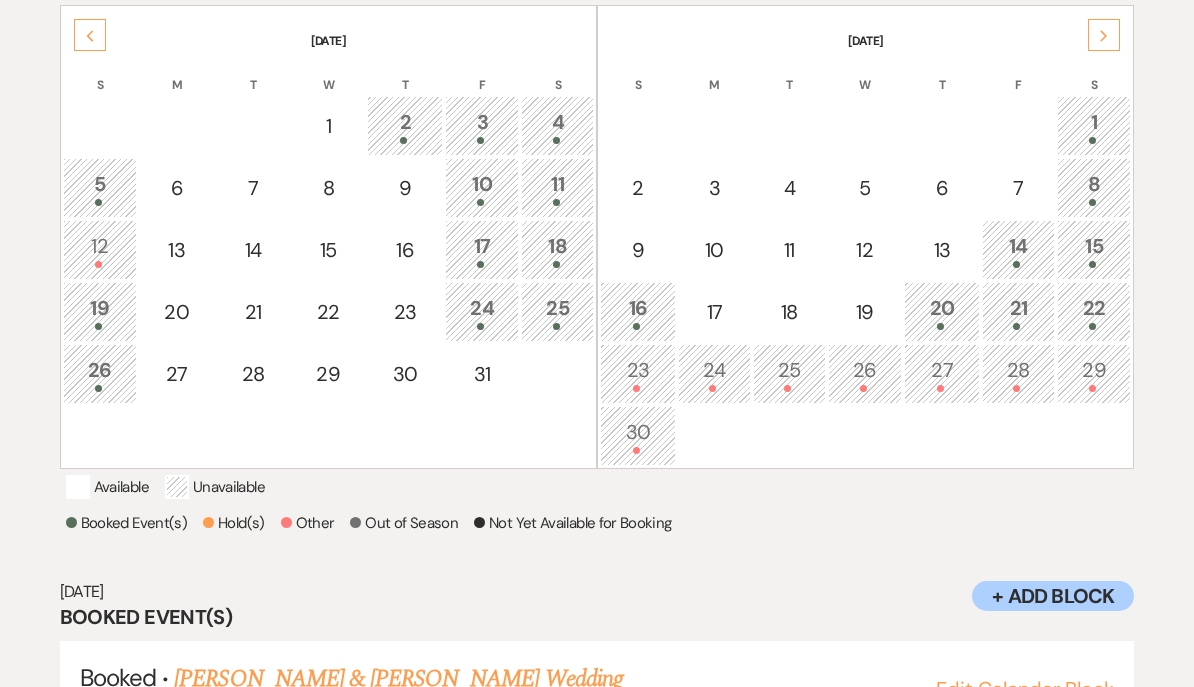 click on "21" at bounding box center [1018, 311] 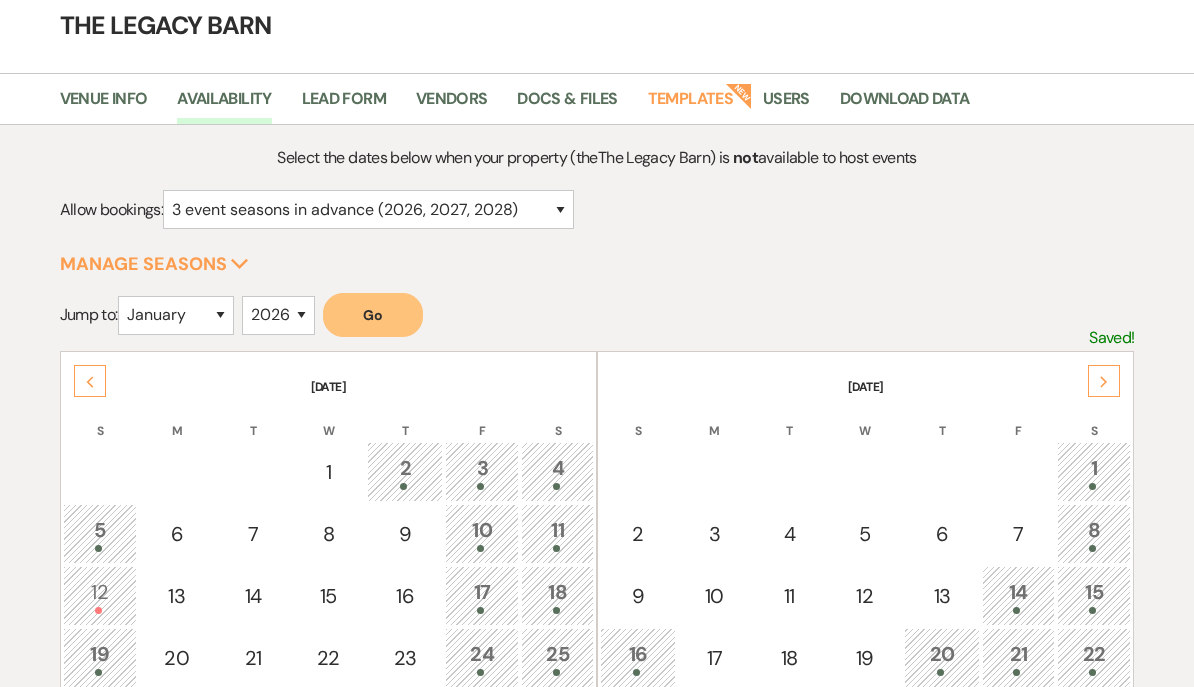 scroll, scrollTop: 0, scrollLeft: 0, axis: both 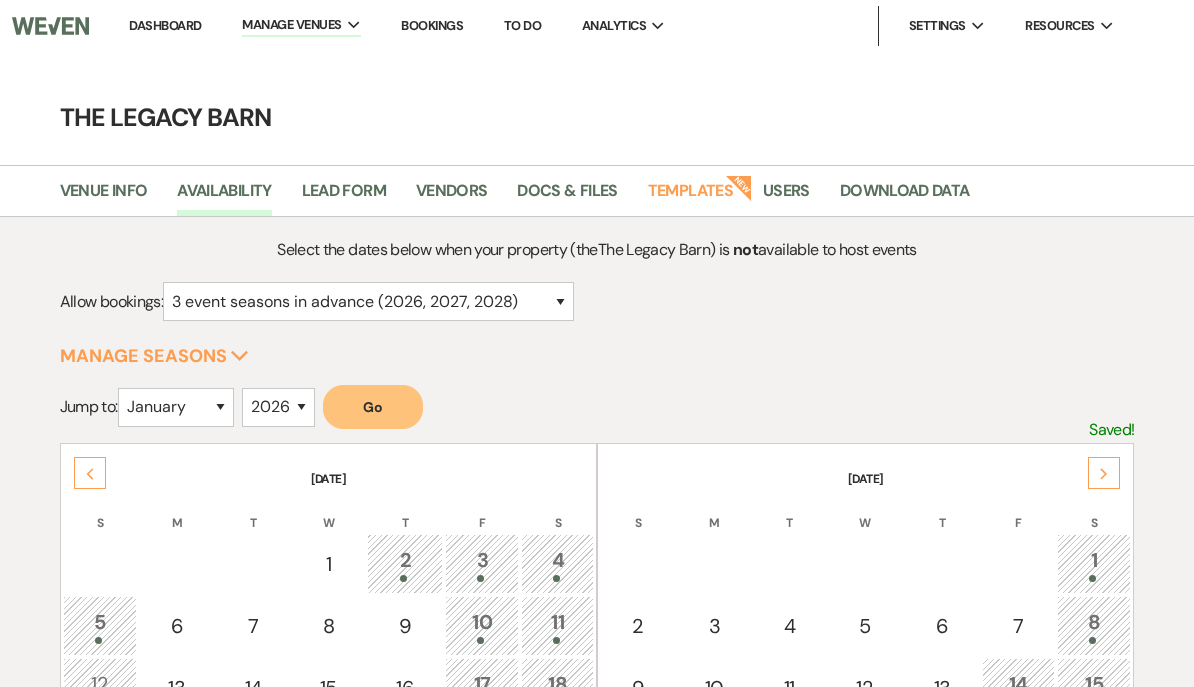 click on "Dashboard" at bounding box center [165, 25] 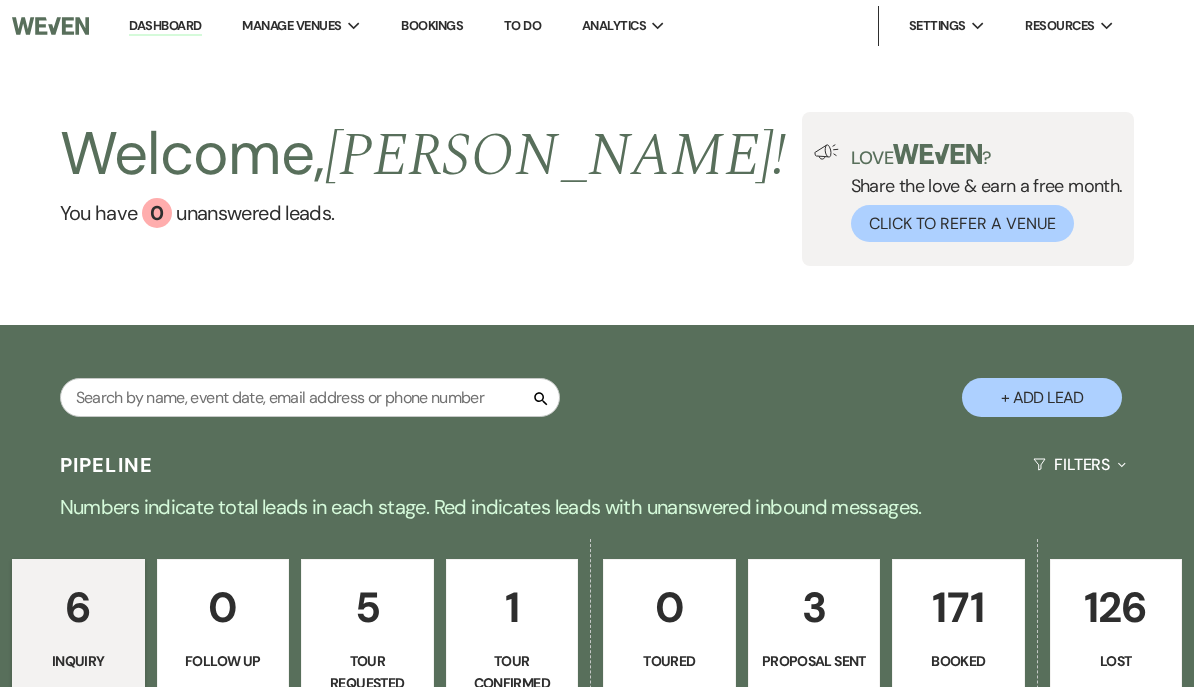 click on "3 Proposal Sent" at bounding box center [814, 634] 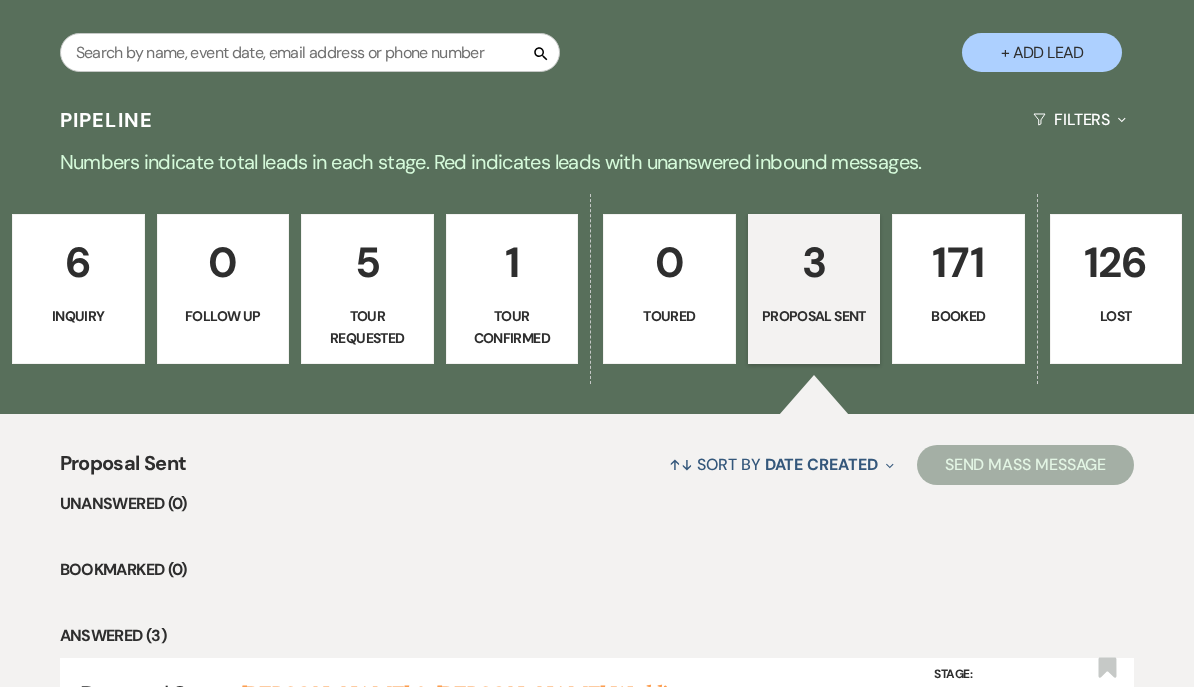 scroll, scrollTop: 0, scrollLeft: 0, axis: both 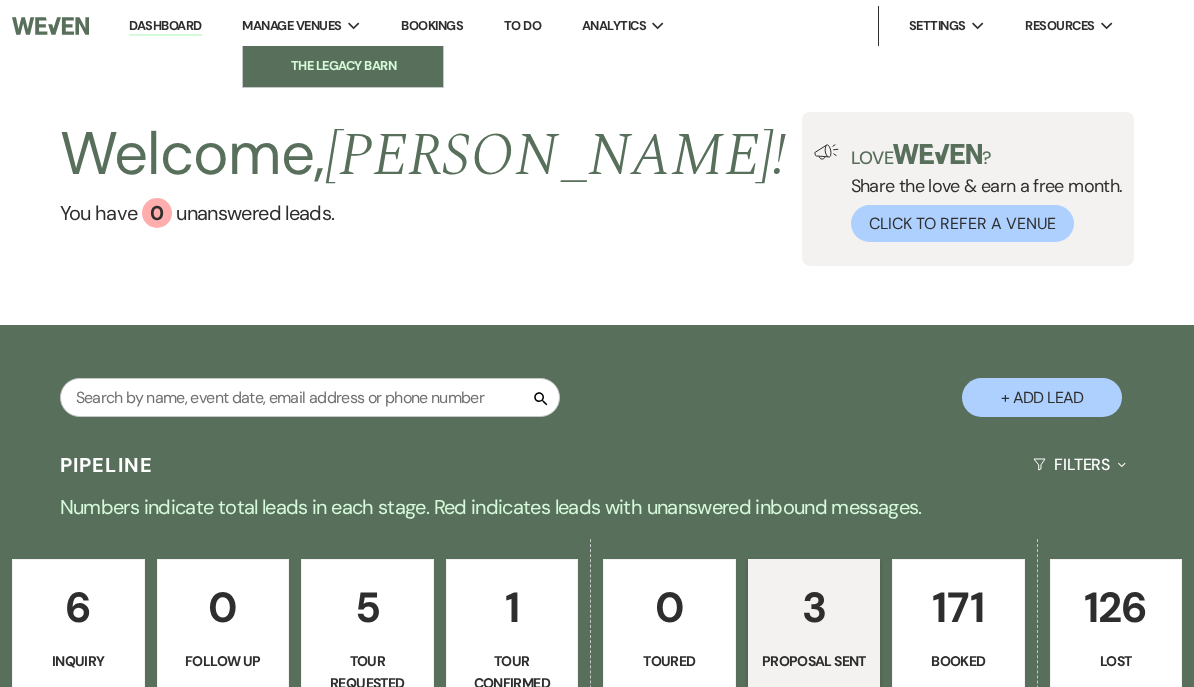 click on "The Legacy Barn" at bounding box center [343, 66] 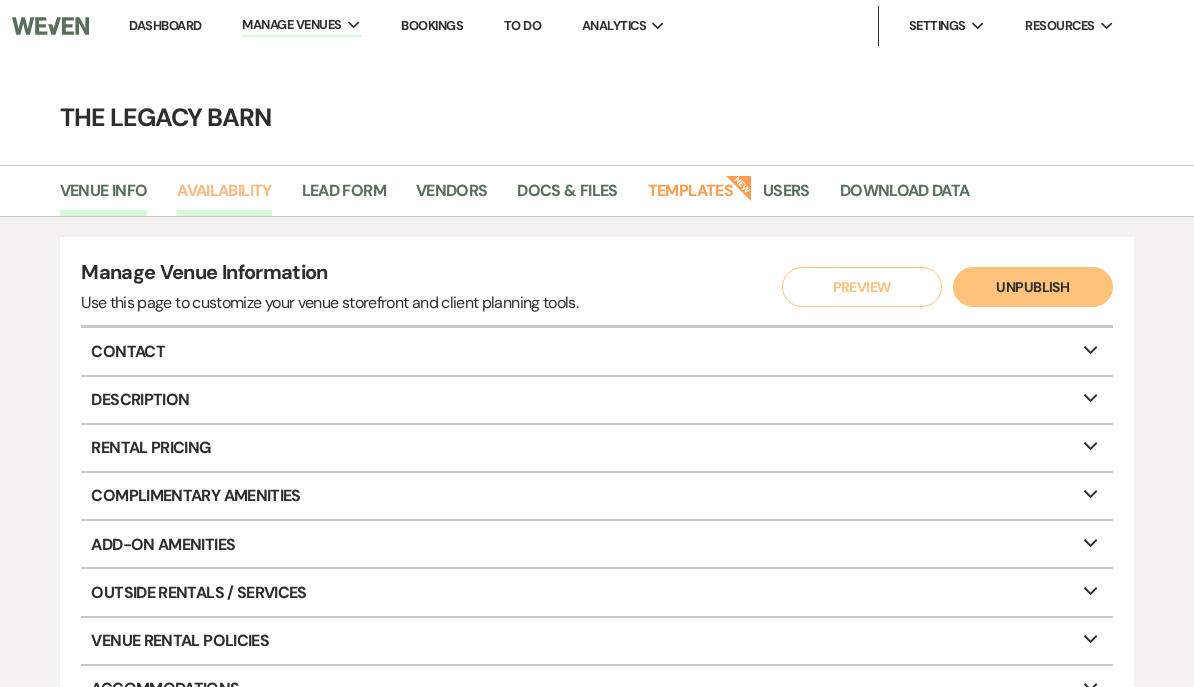 click on "Availability" at bounding box center (224, 197) 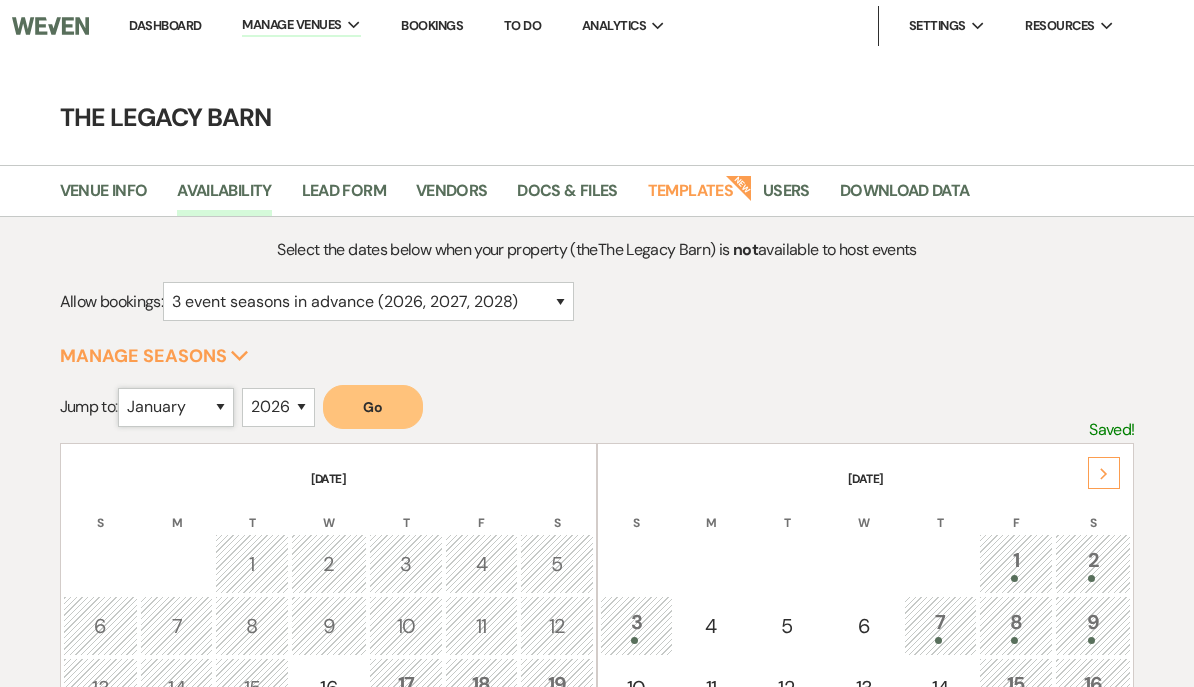 click on "January February March April May June July August September October November December" at bounding box center (176, 407) 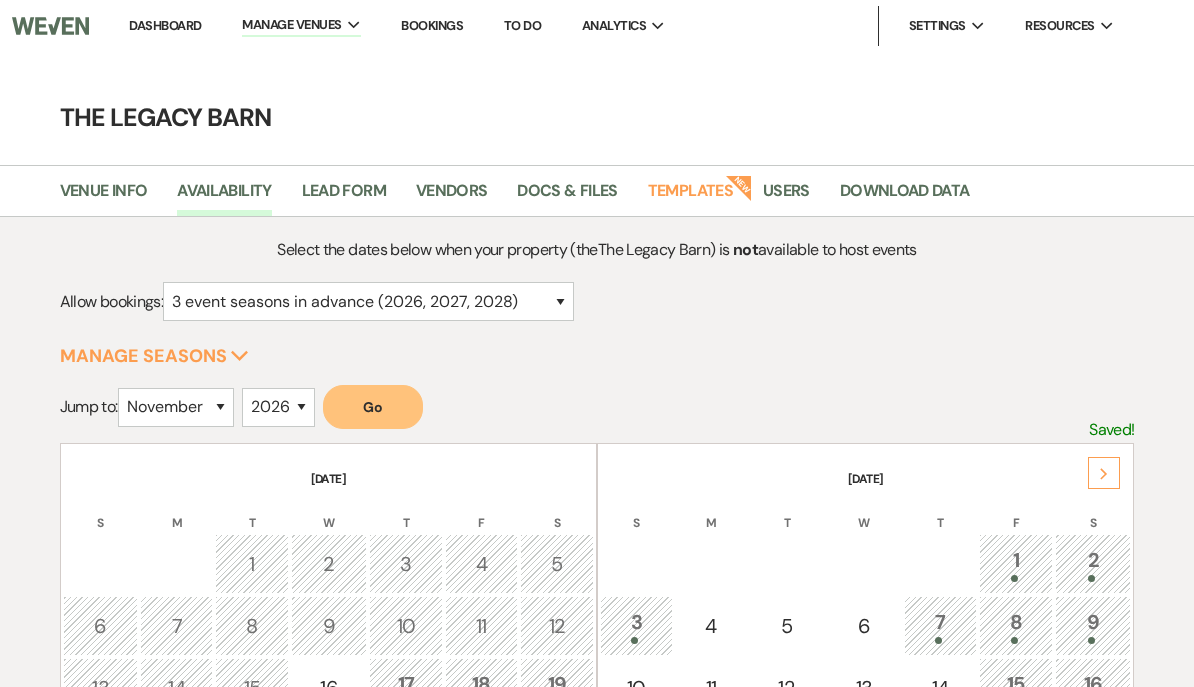 click on "Go" at bounding box center (373, 407) 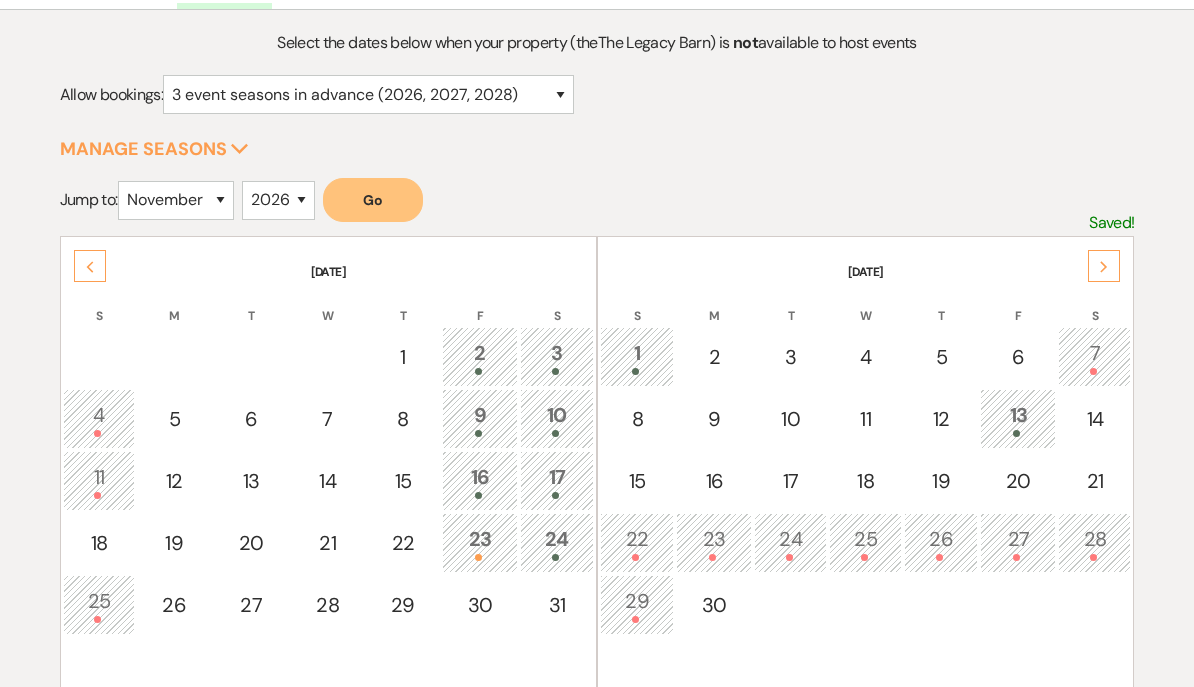 scroll, scrollTop: 299, scrollLeft: 0, axis: vertical 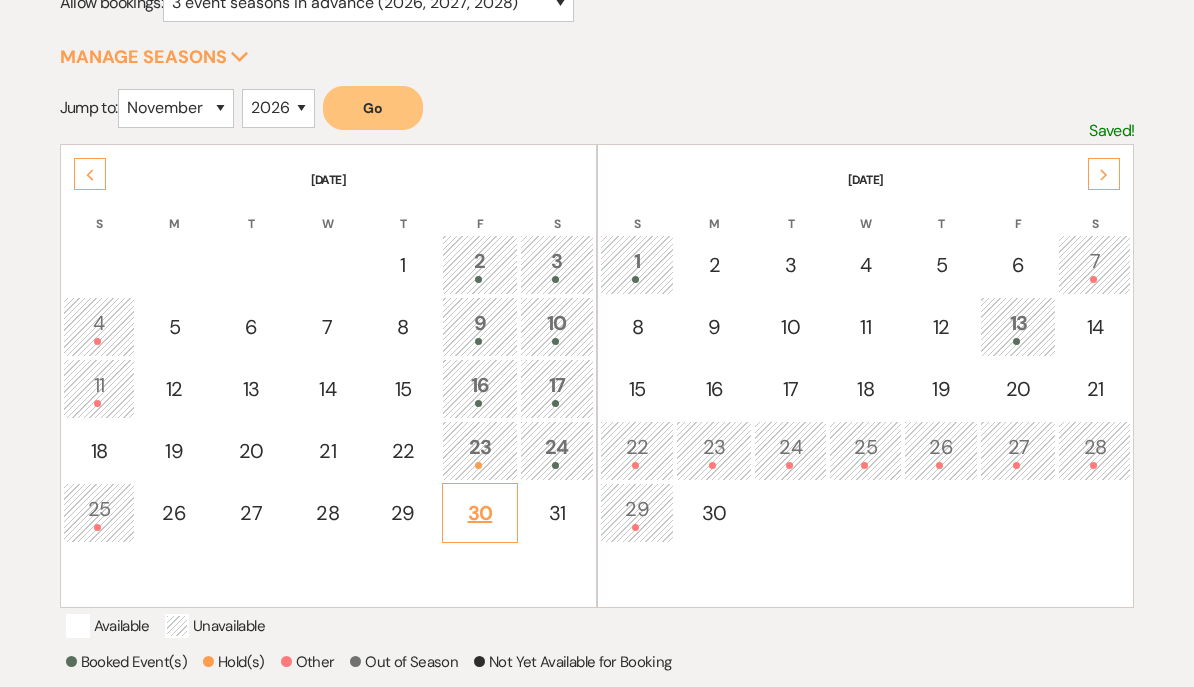 click on "30" at bounding box center (480, 513) 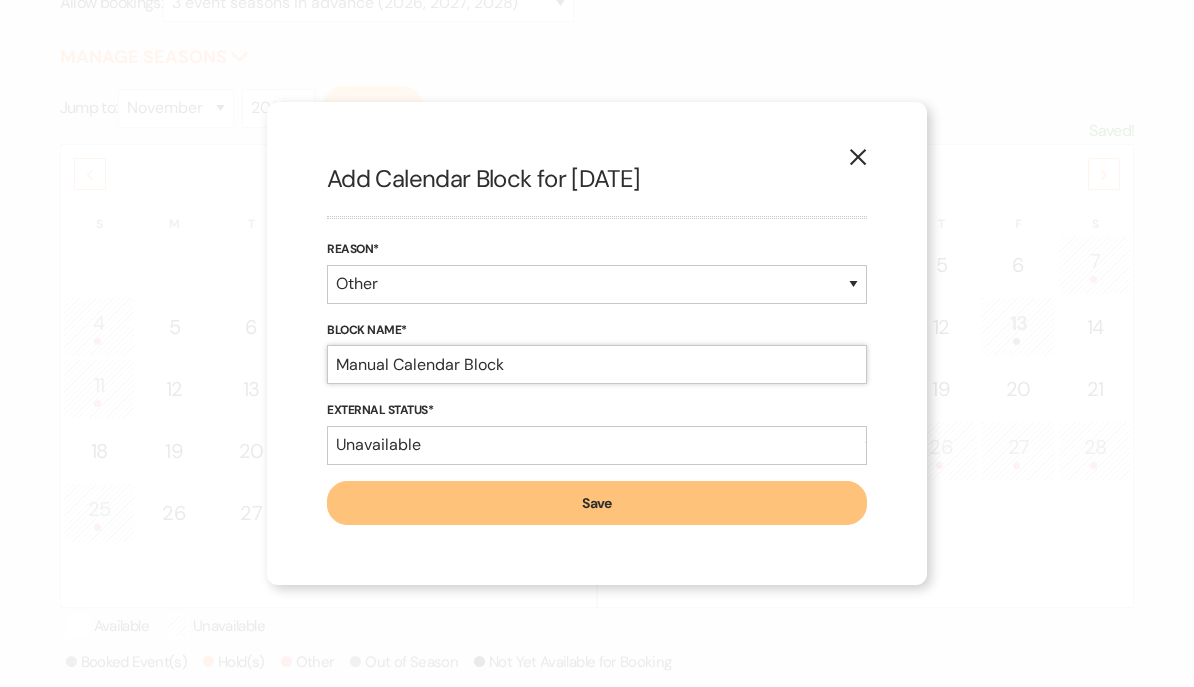 click on "Manual Calendar Block" at bounding box center [597, 364] 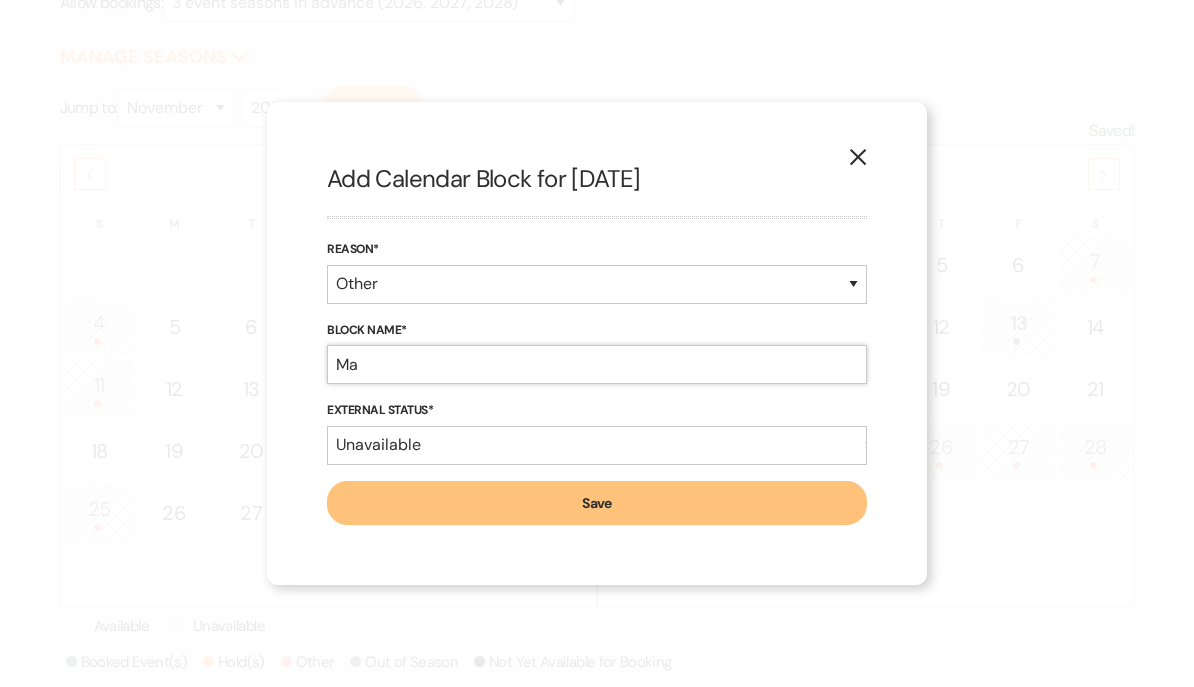 type on "M" 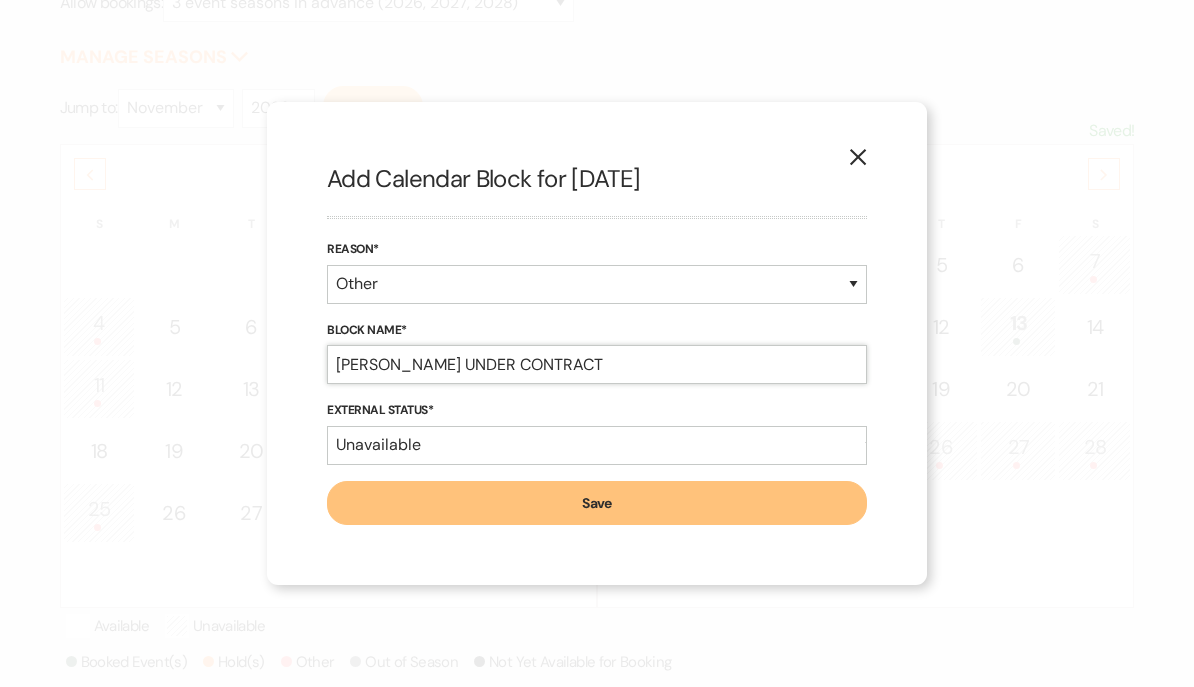 type on "[PERSON_NAME] UNDER CONTRACT" 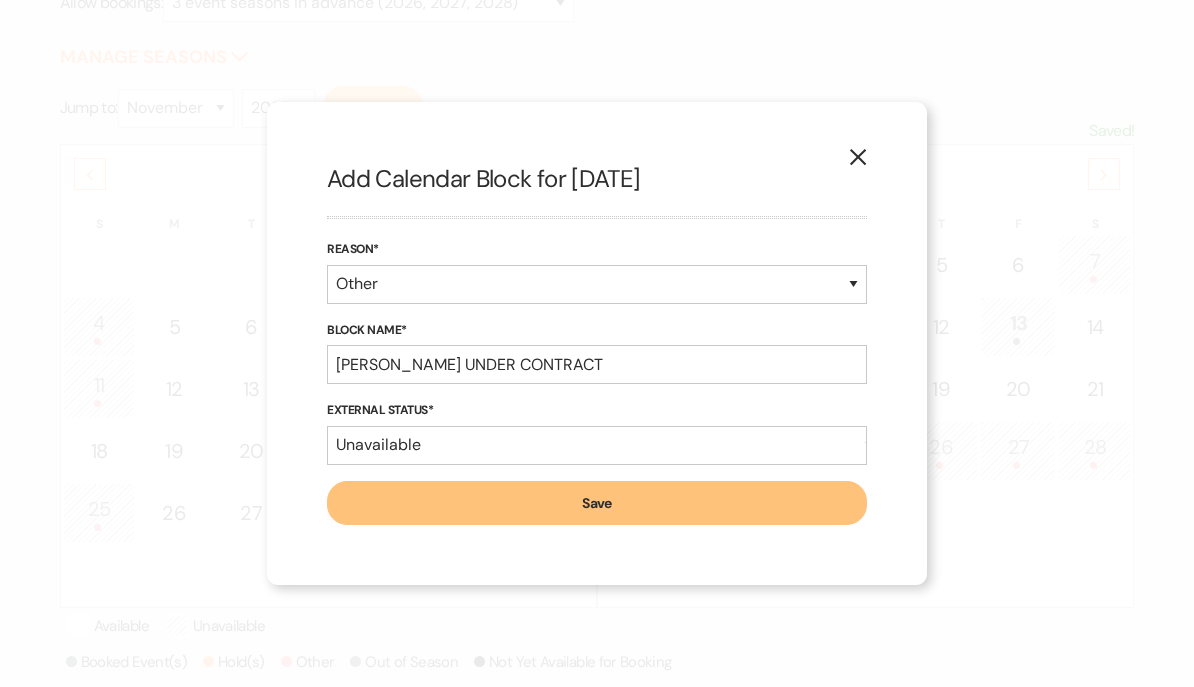 click on "Save" at bounding box center (597, 503) 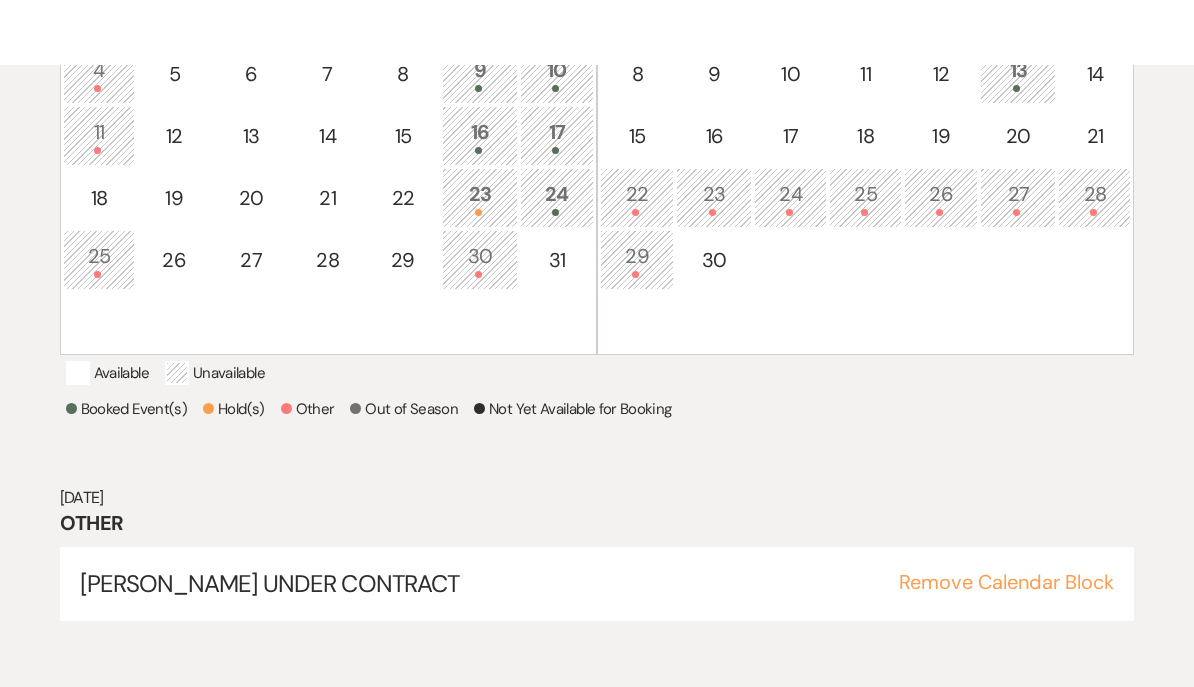 scroll, scrollTop: 643, scrollLeft: 0, axis: vertical 